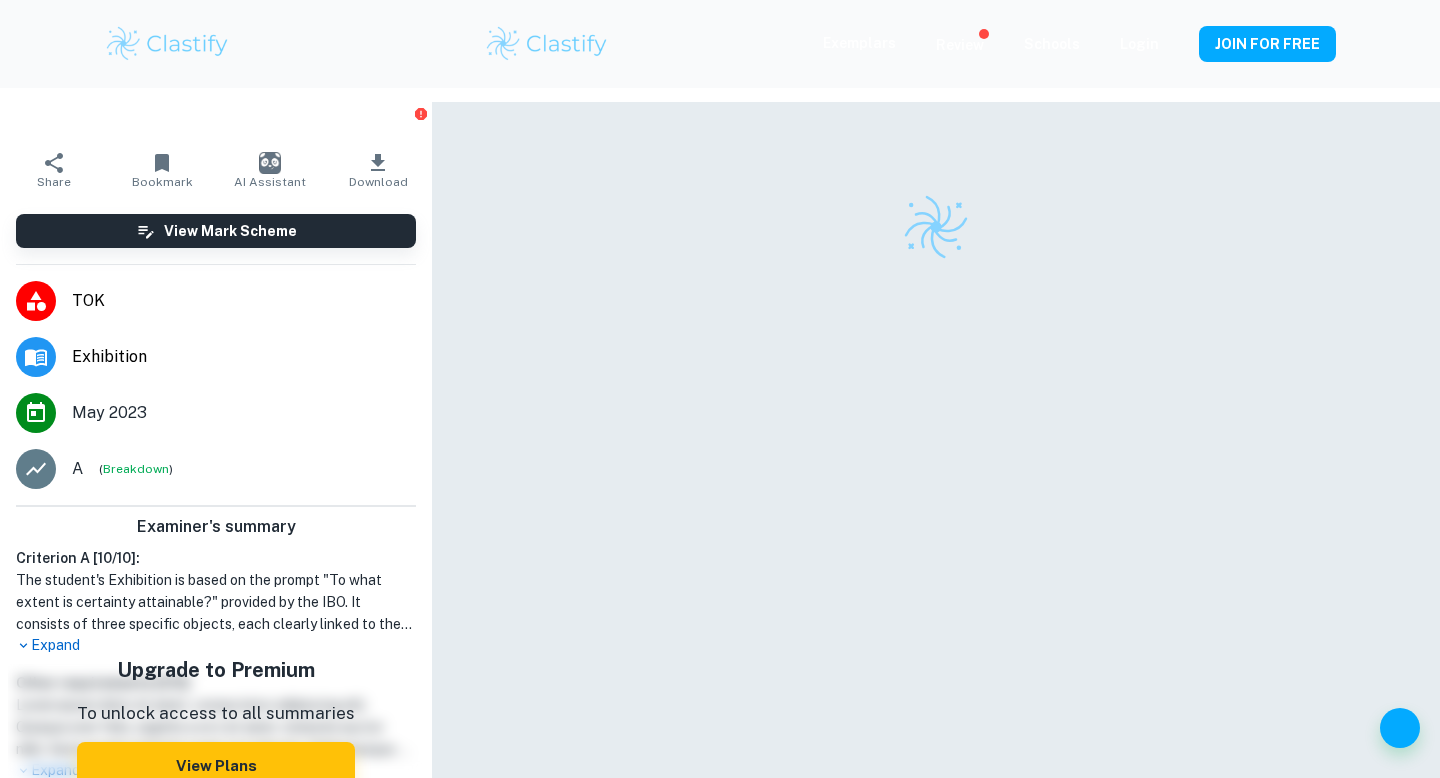 scroll, scrollTop: 0, scrollLeft: 0, axis: both 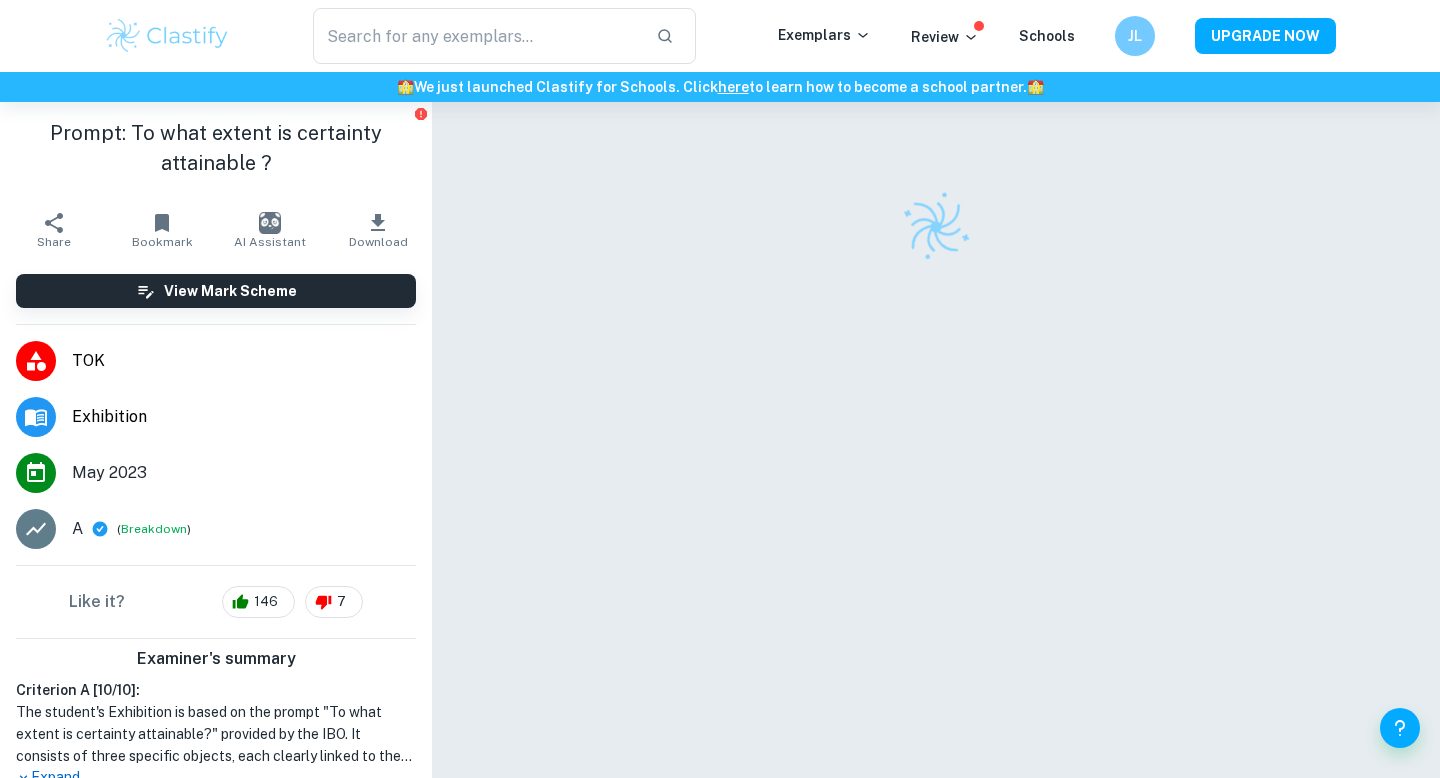 click at bounding box center (167, 36) 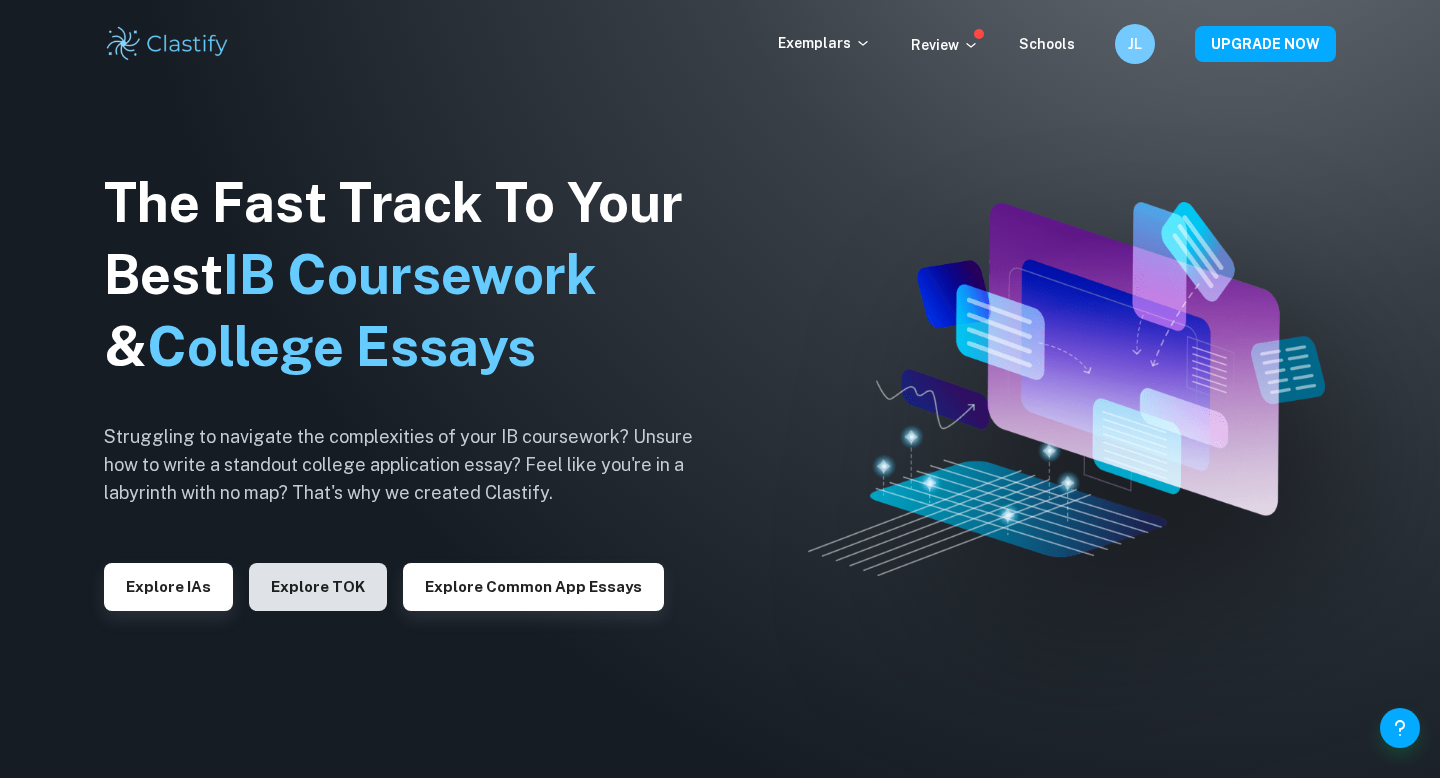 click on "Explore TOK" at bounding box center (318, 587) 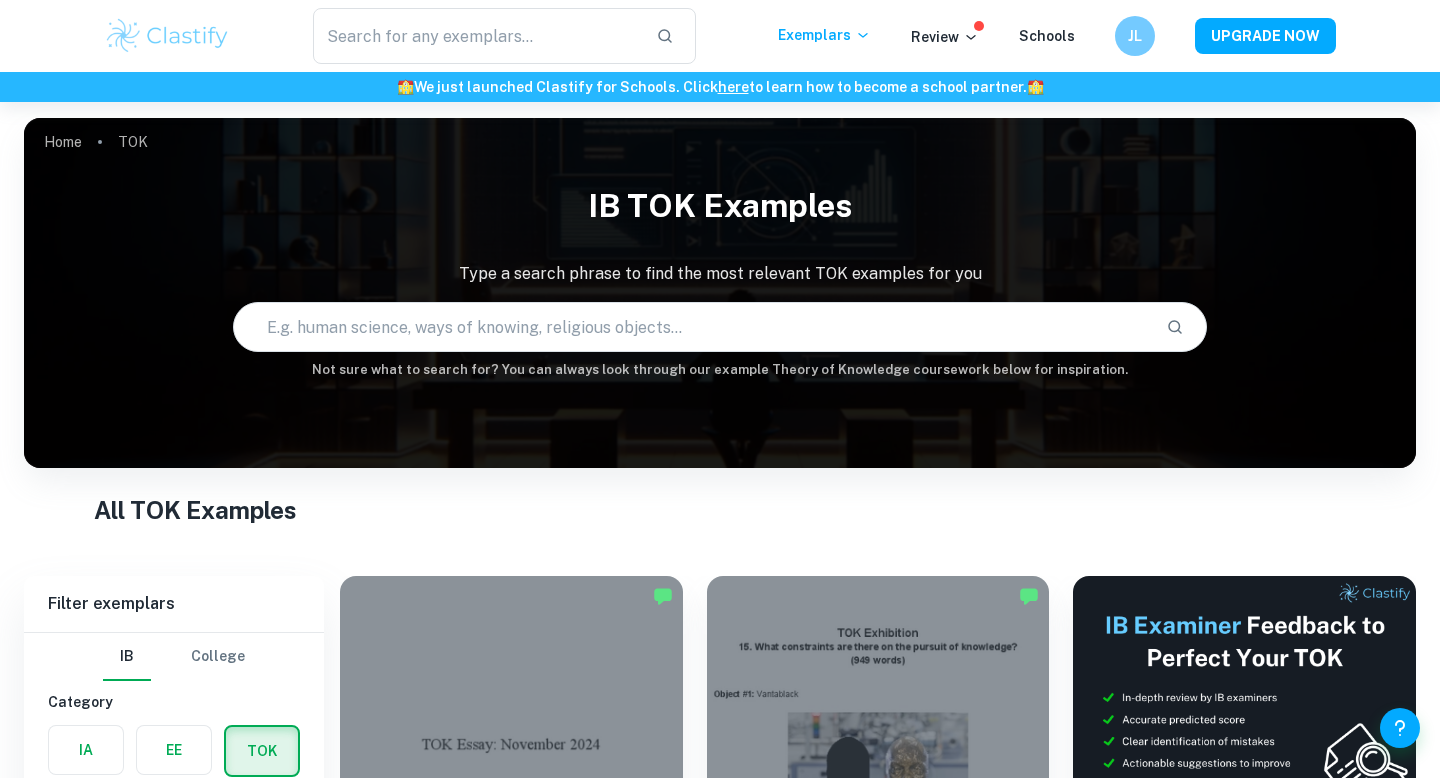 scroll, scrollTop: 450, scrollLeft: 0, axis: vertical 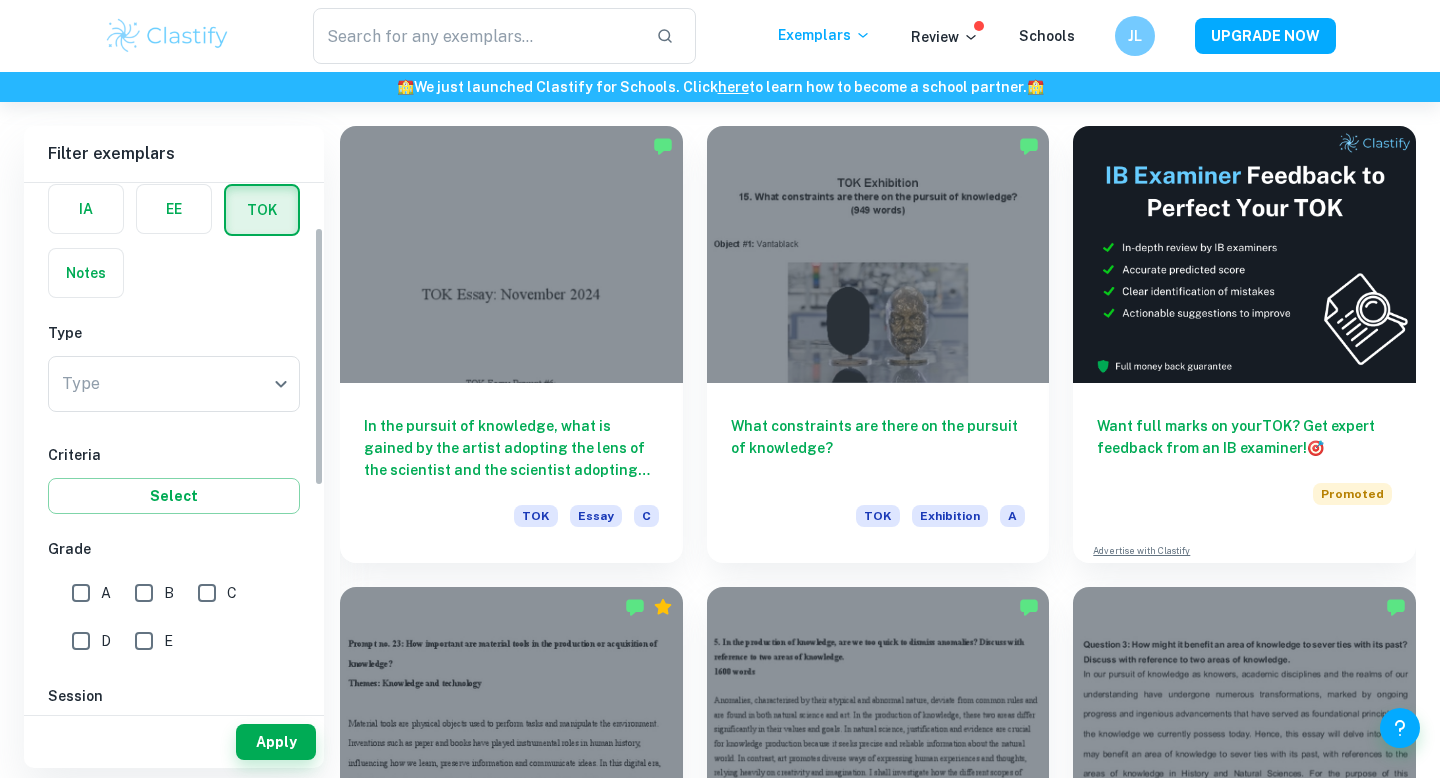 click on "A" at bounding box center (81, 593) 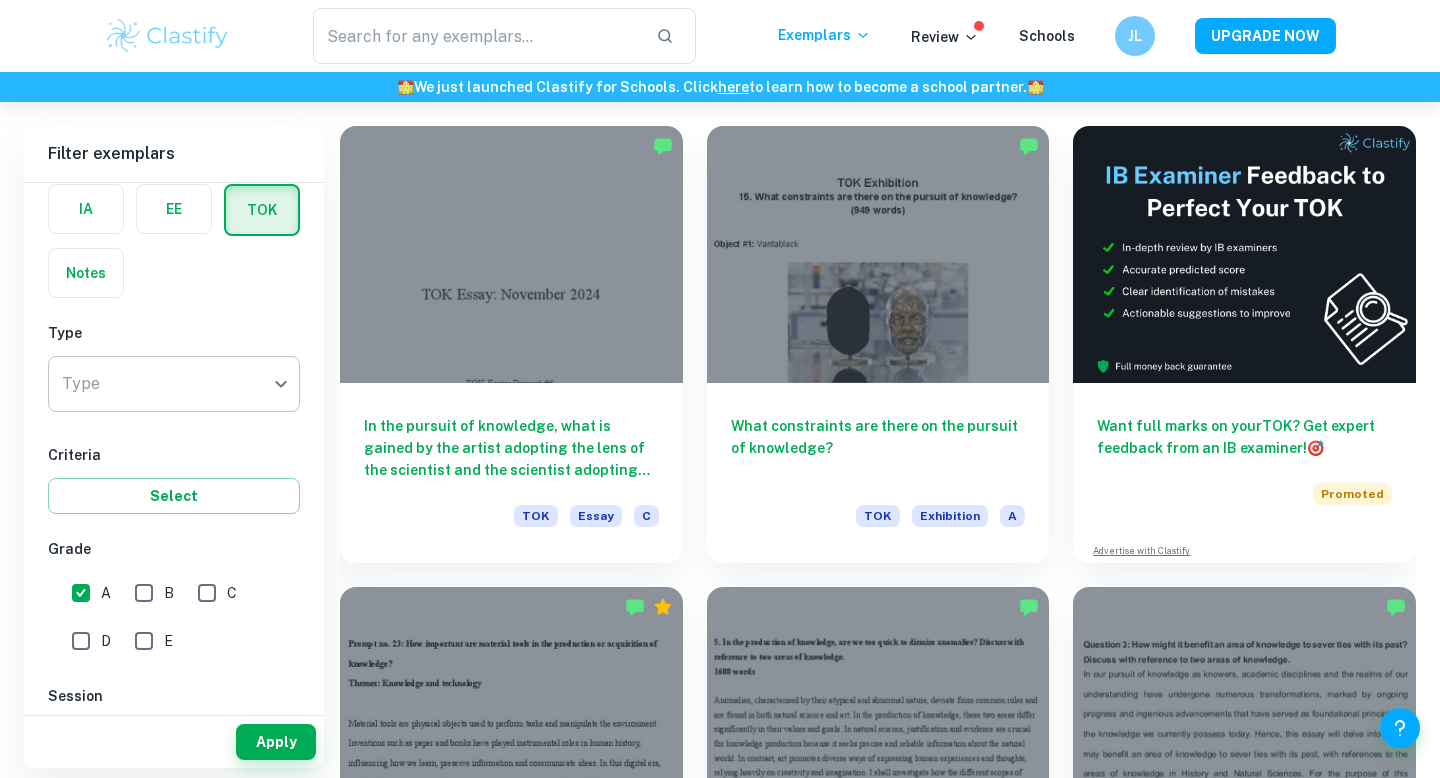 click on "We value your privacy We use cookies to enhance your browsing experience, serve personalised ads or content, and analyse our traffic. By clicking "Accept All", you consent to our use of cookies.   Cookie Policy Customise   Reject All   Accept All   Customise Consent Preferences   We use cookies to help you navigate efficiently and perform certain functions. You will find detailed information about all cookies under each consent category below. The cookies that are categorised as "Necessary" are stored on your browser as they are essential for enabling the basic functionalities of the site. ...  Show more For more information on how Google's third-party cookies operate and handle your data, see:   Google Privacy Policy Necessary Always Active Necessary cookies are required to enable the basic features of this site, such as providing secure log-in or adjusting your consent preferences. These cookies do not store any personally identifiable data. Functional Analytics Performance Advertisement Uncategorised" at bounding box center (720, 41) 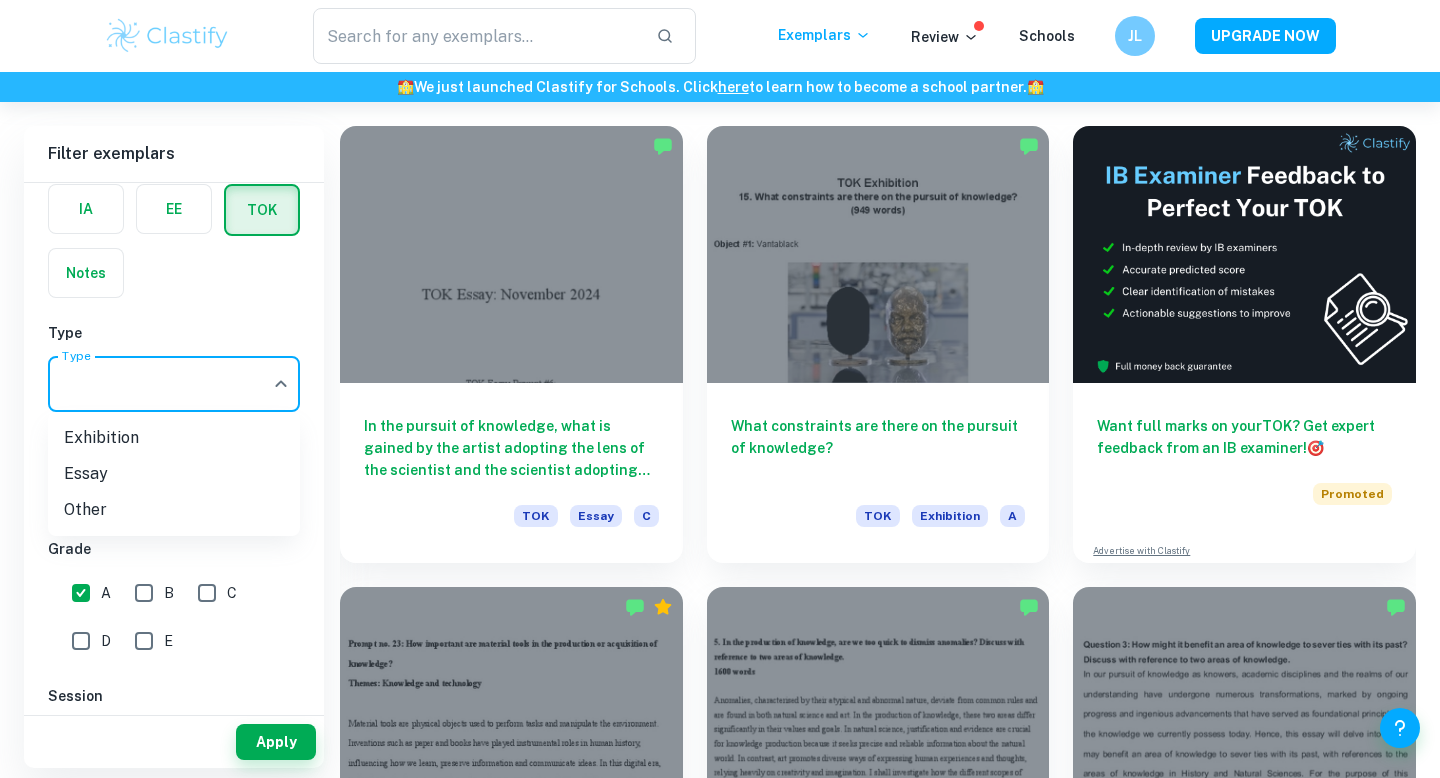 click on "Essay" at bounding box center [174, 474] 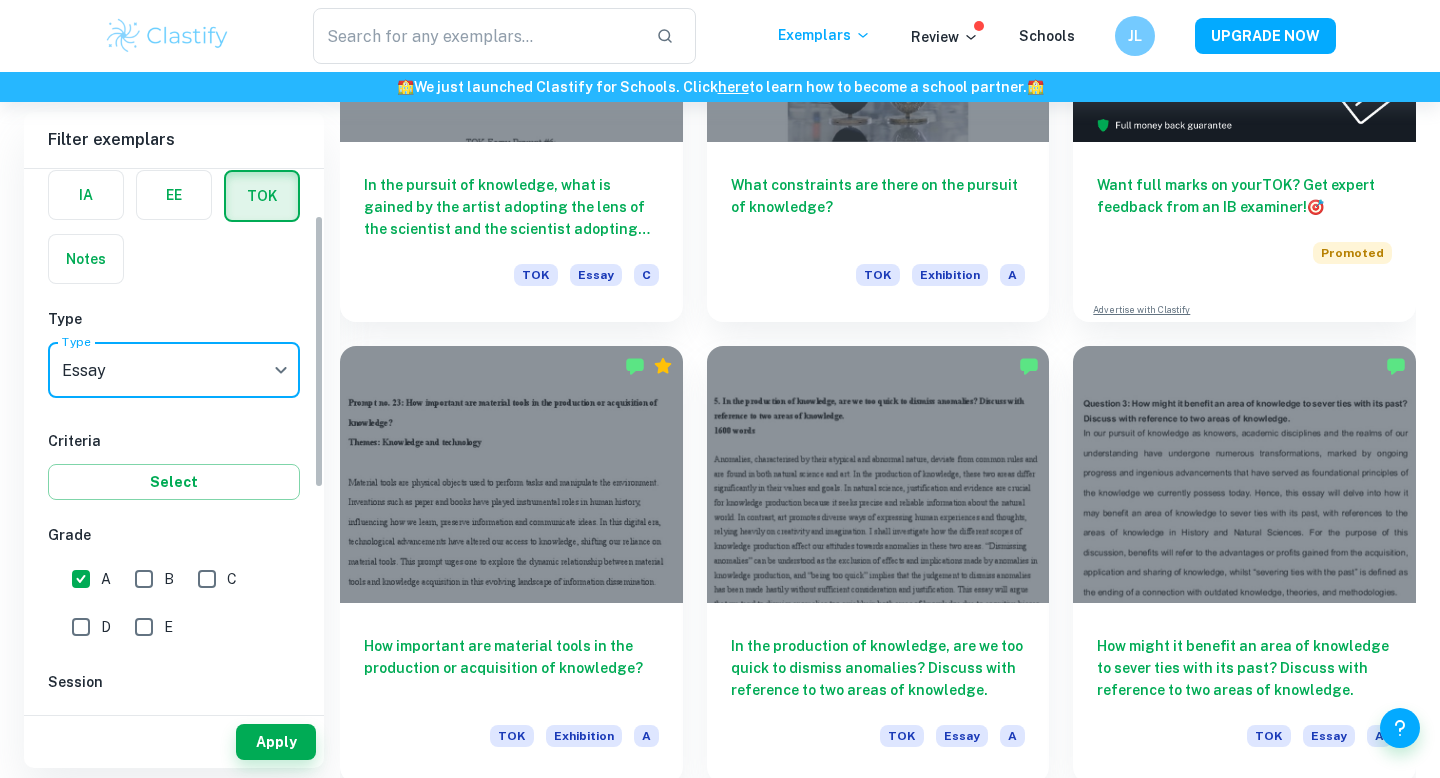 scroll, scrollTop: 717, scrollLeft: 0, axis: vertical 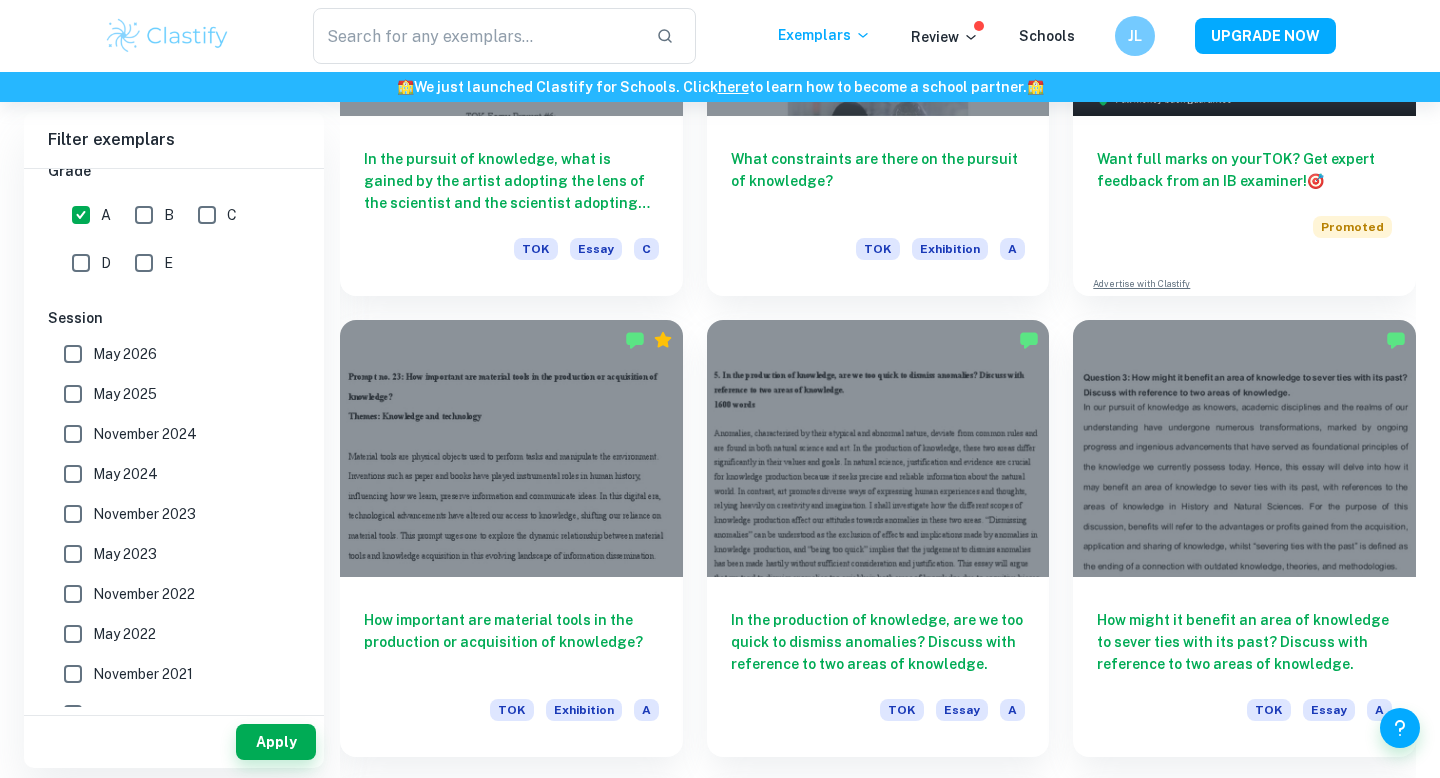 click on "May 2023" at bounding box center [125, 554] 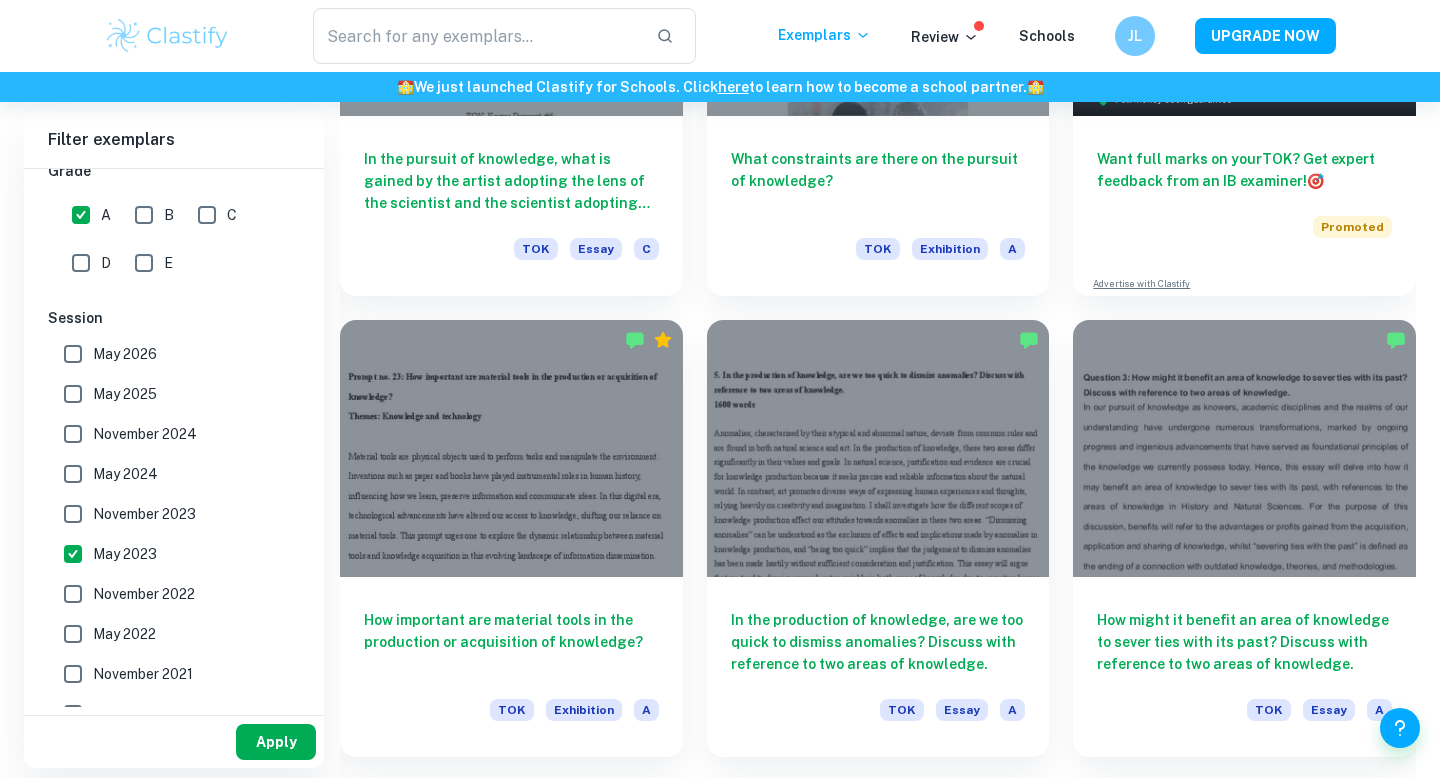 click on "Apply" at bounding box center [276, 742] 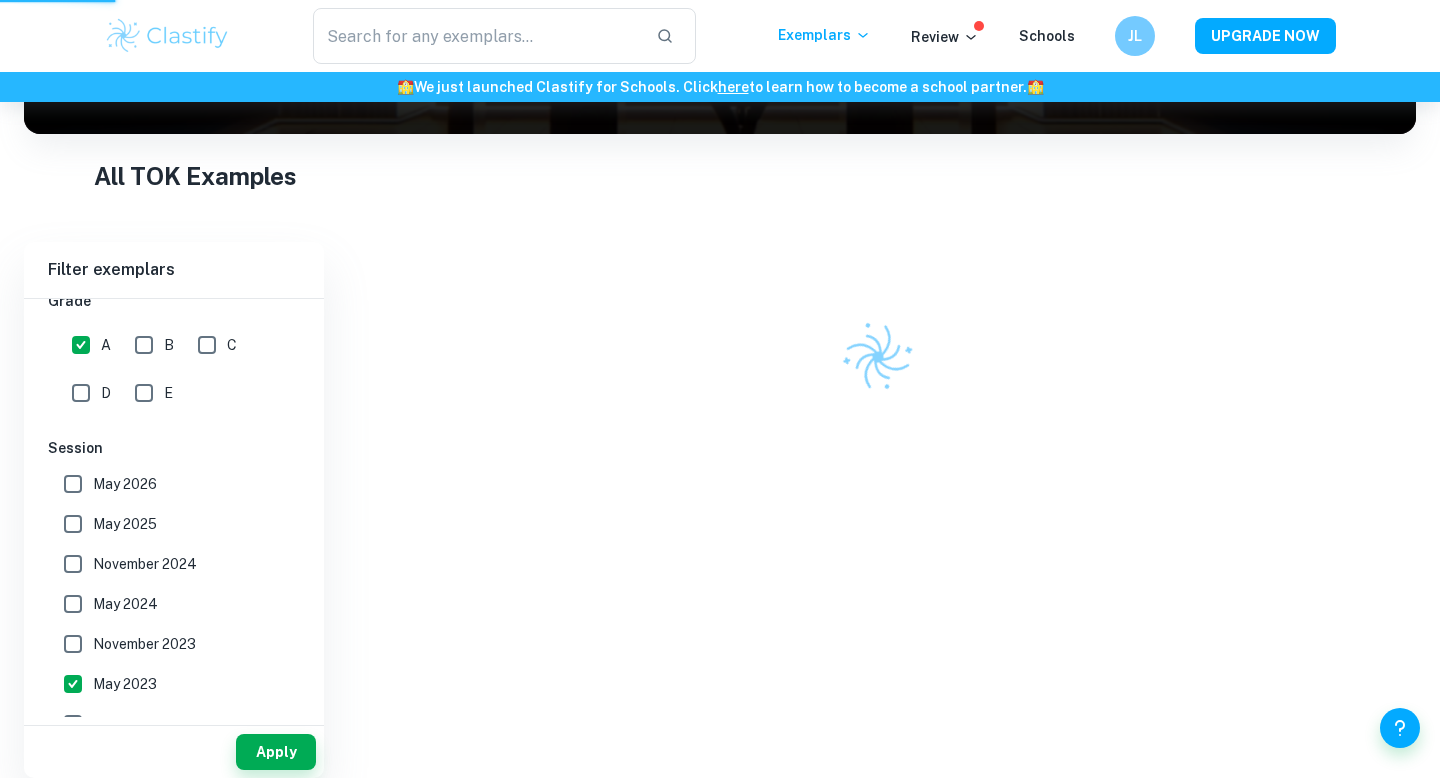 scroll, scrollTop: 244, scrollLeft: 0, axis: vertical 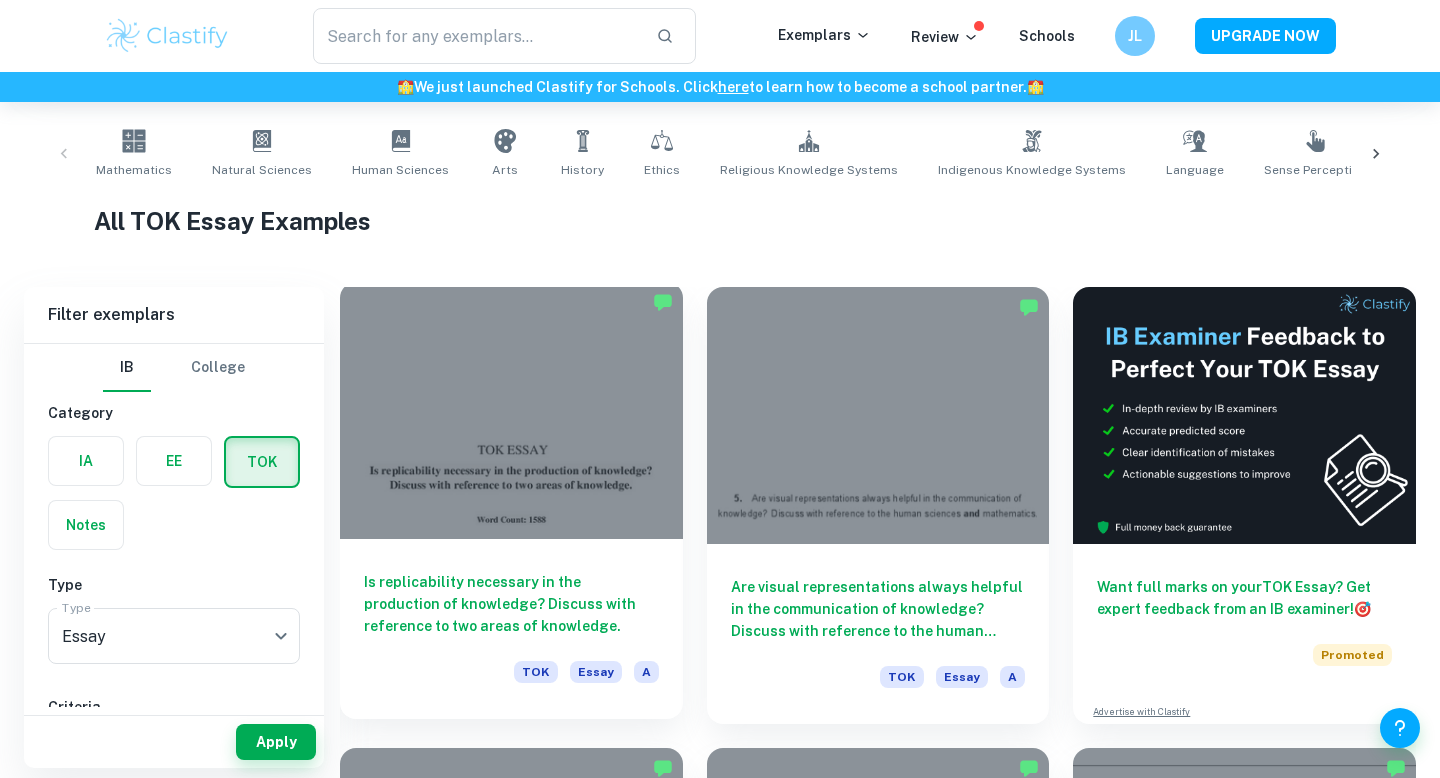 click at bounding box center [511, 410] 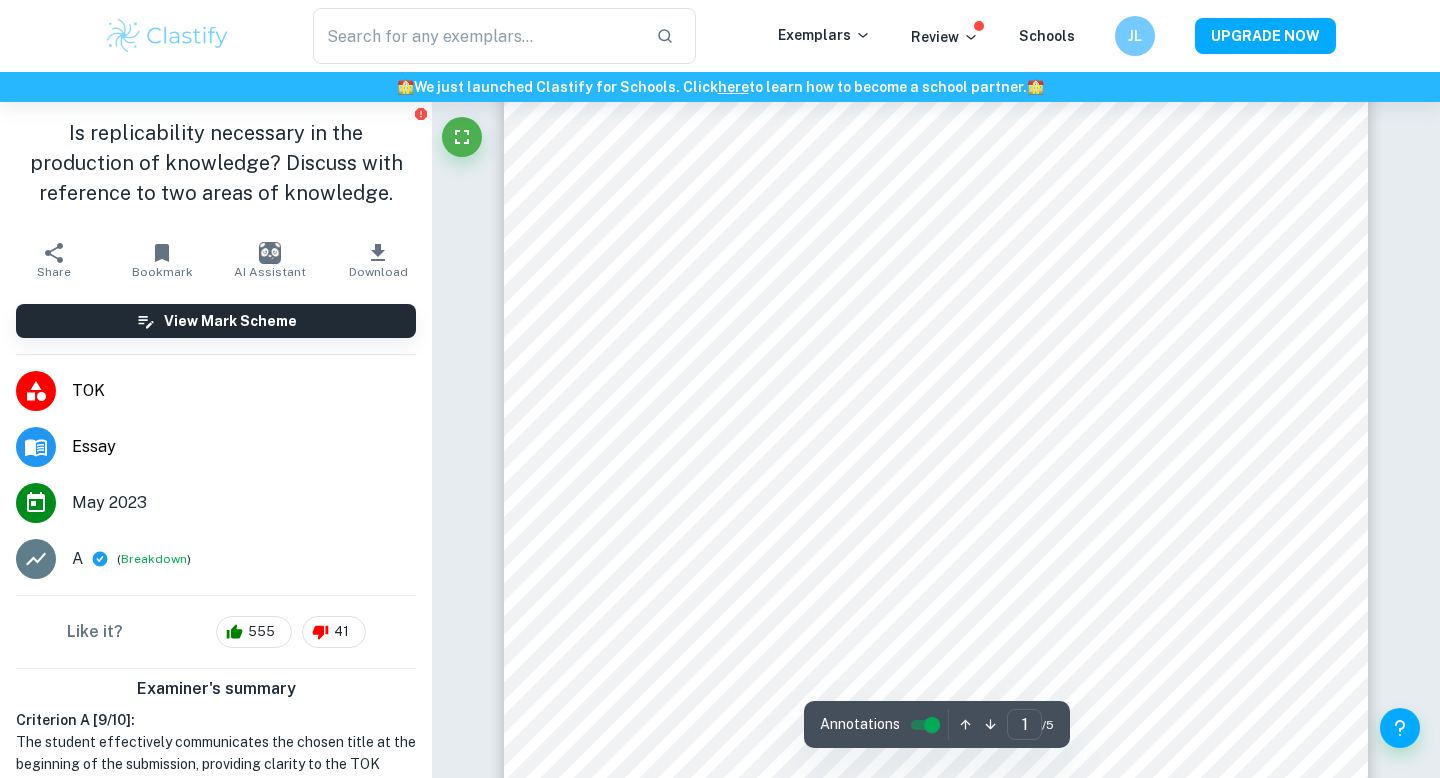 scroll, scrollTop: 102, scrollLeft: 0, axis: vertical 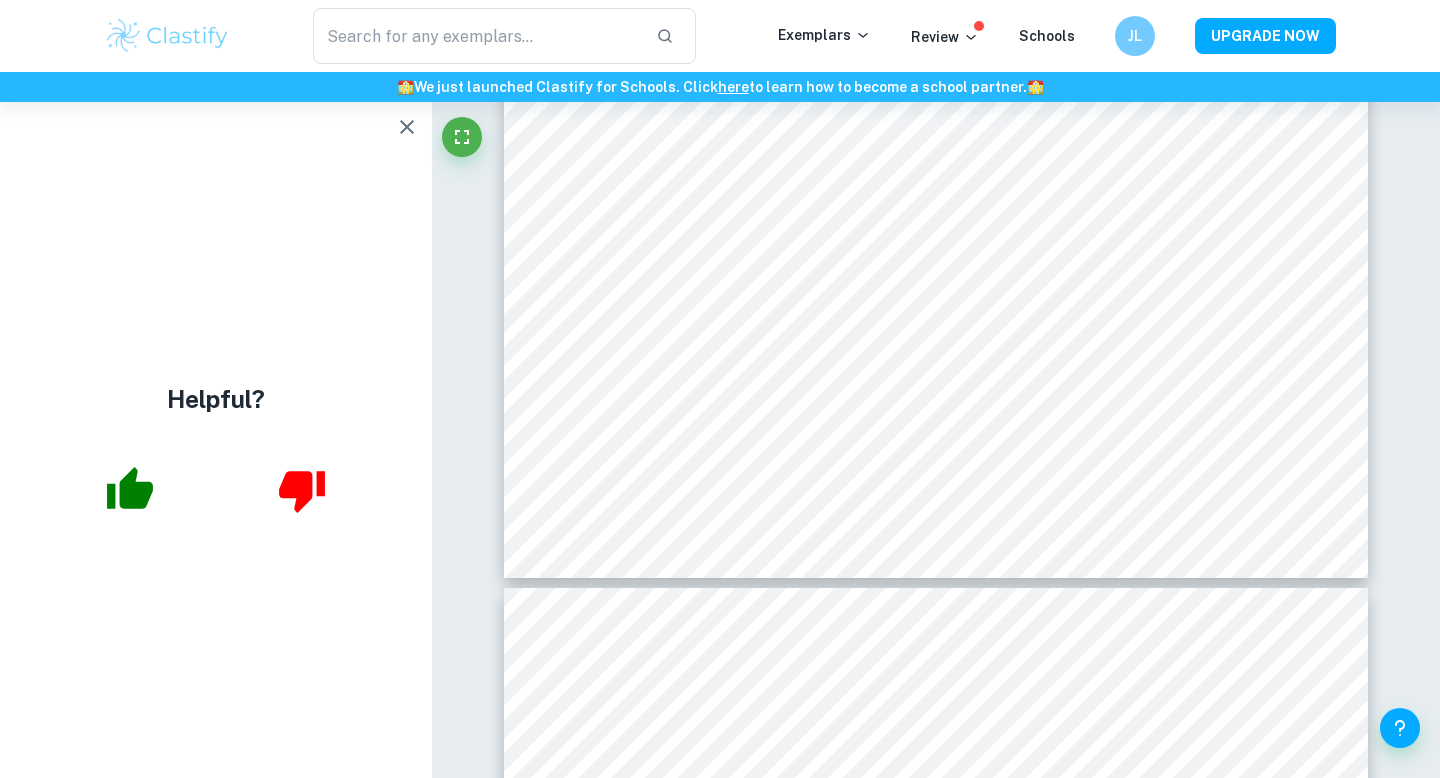 type on "4" 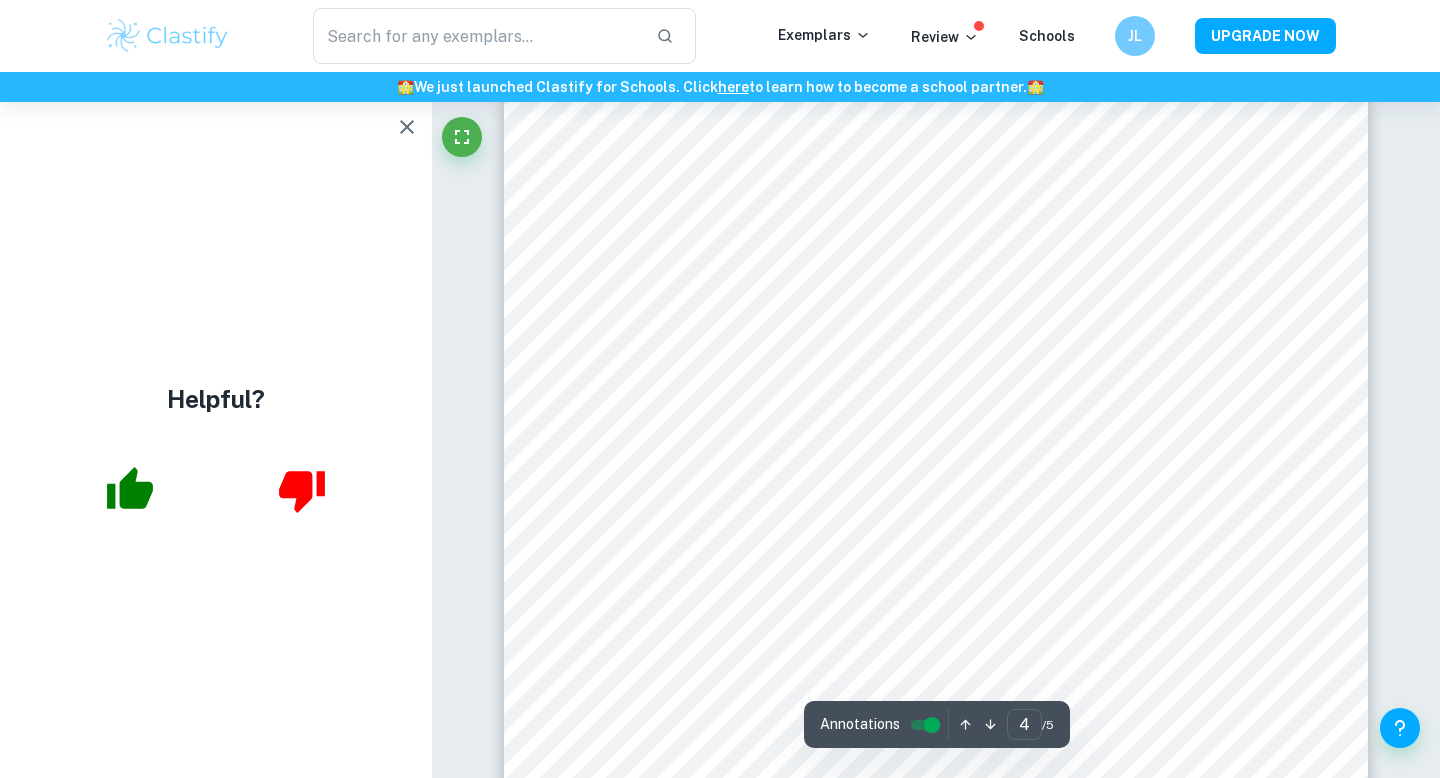 scroll, scrollTop: 4284, scrollLeft: 0, axis: vertical 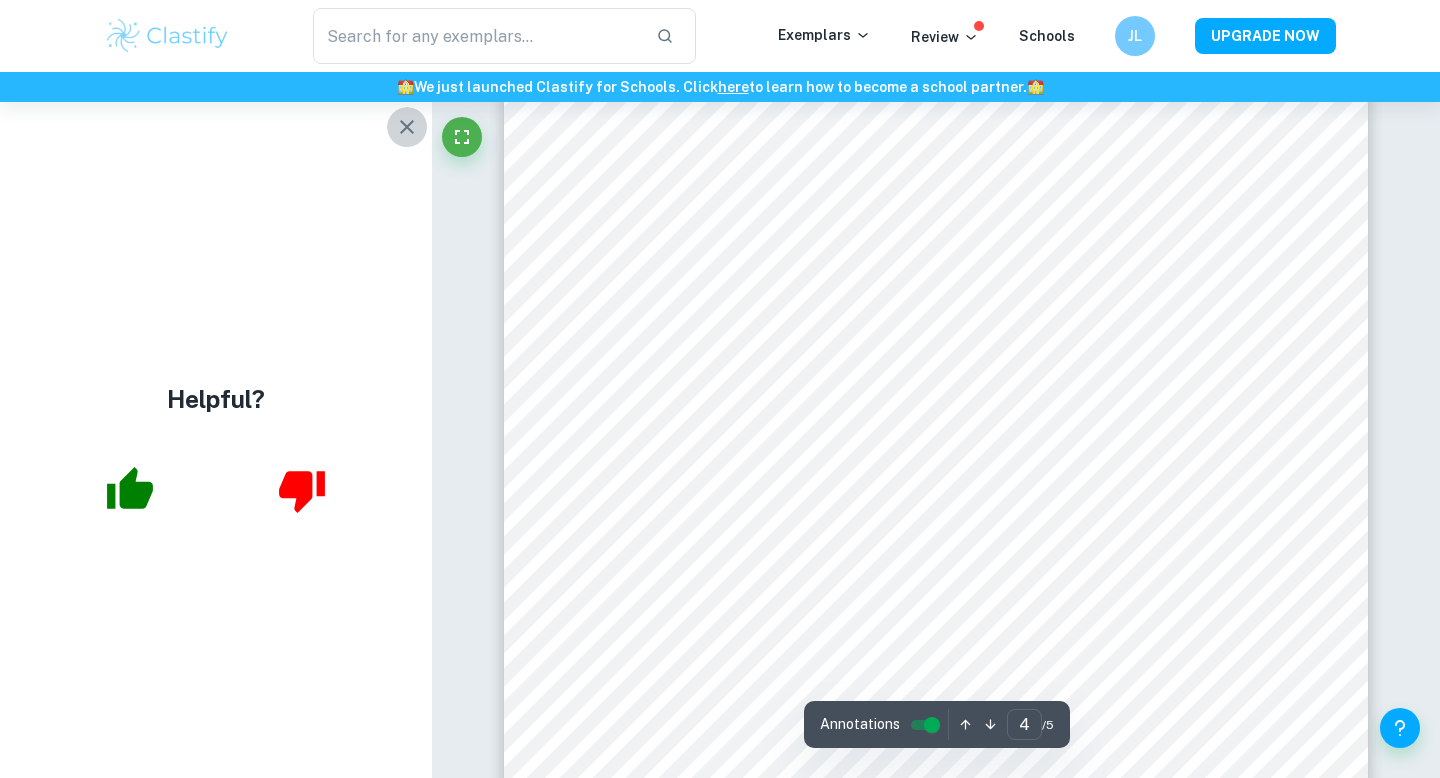click 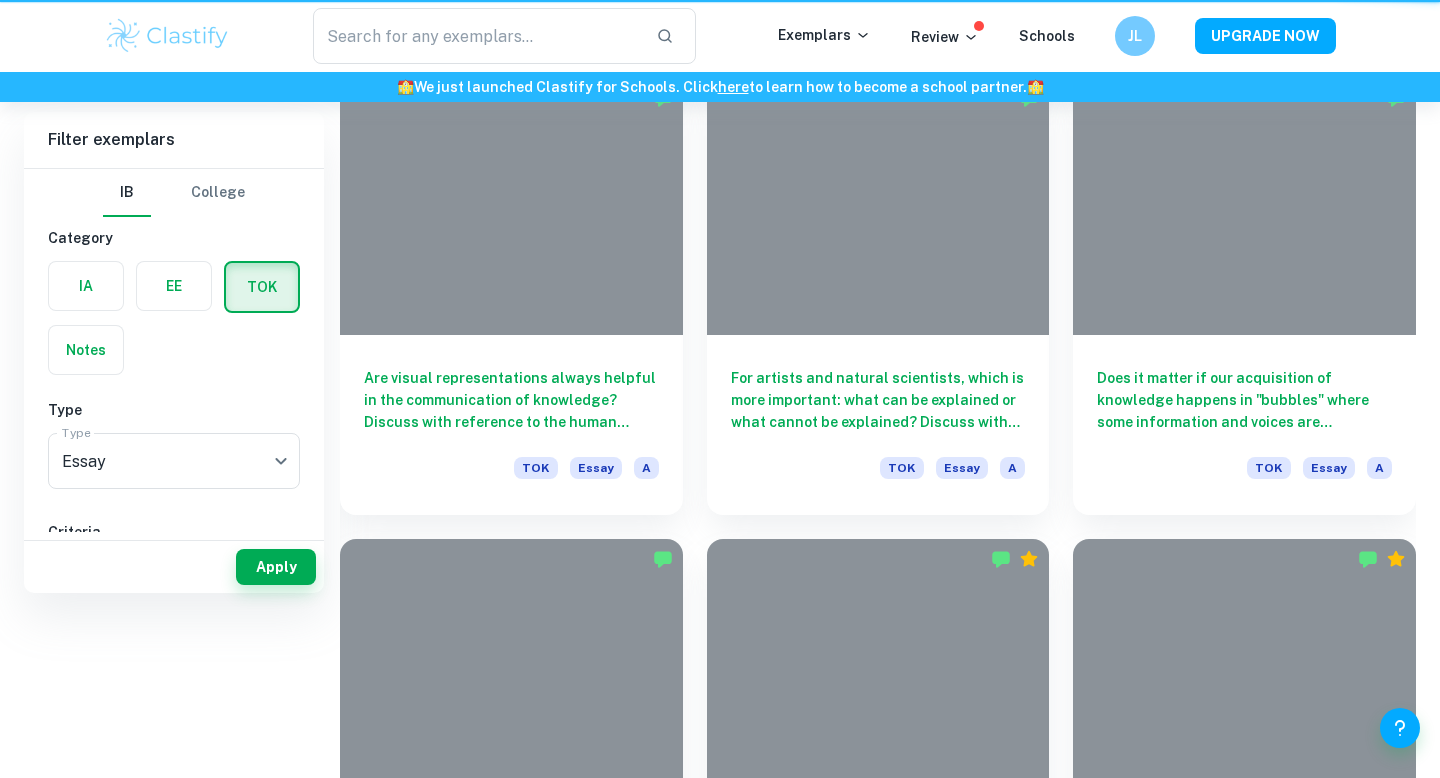 scroll, scrollTop: 387, scrollLeft: 0, axis: vertical 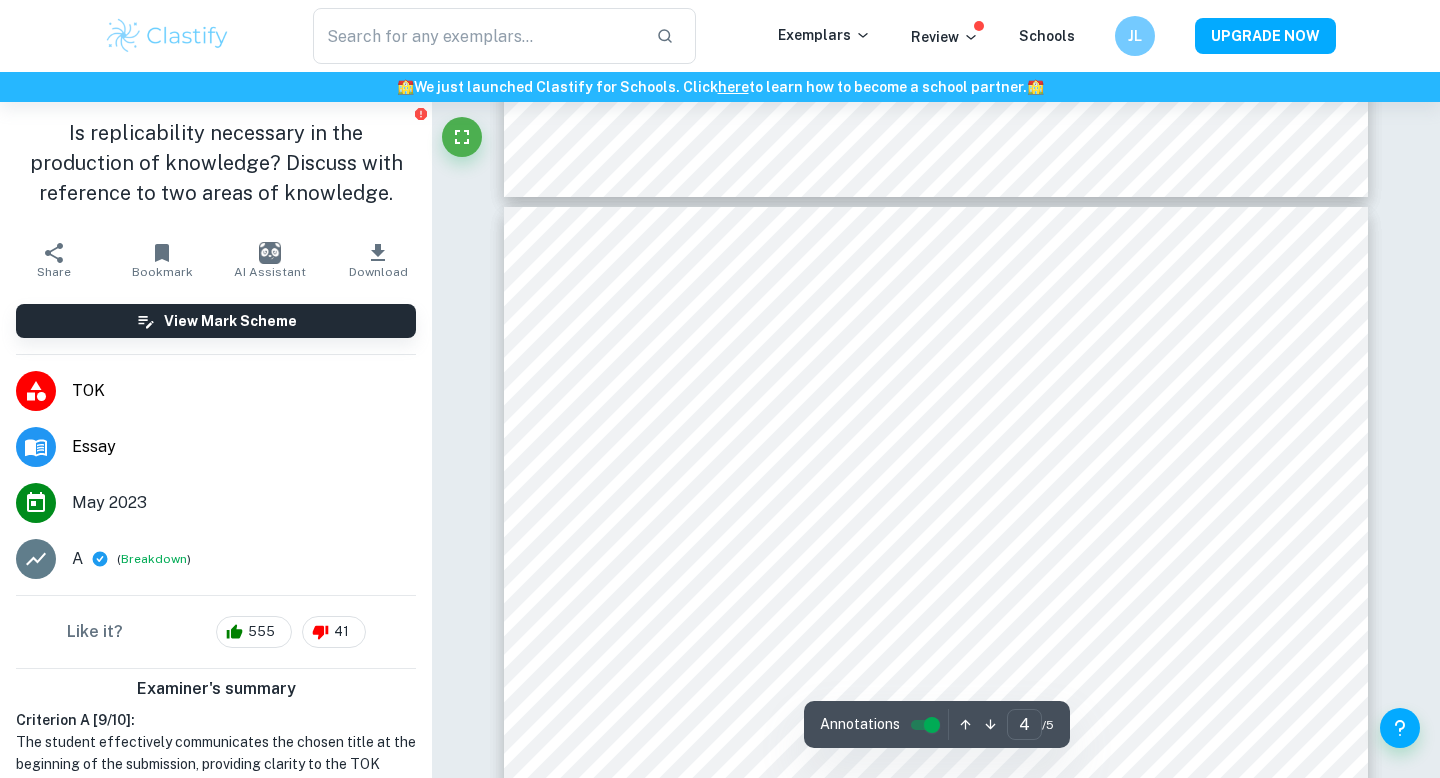 type on "3" 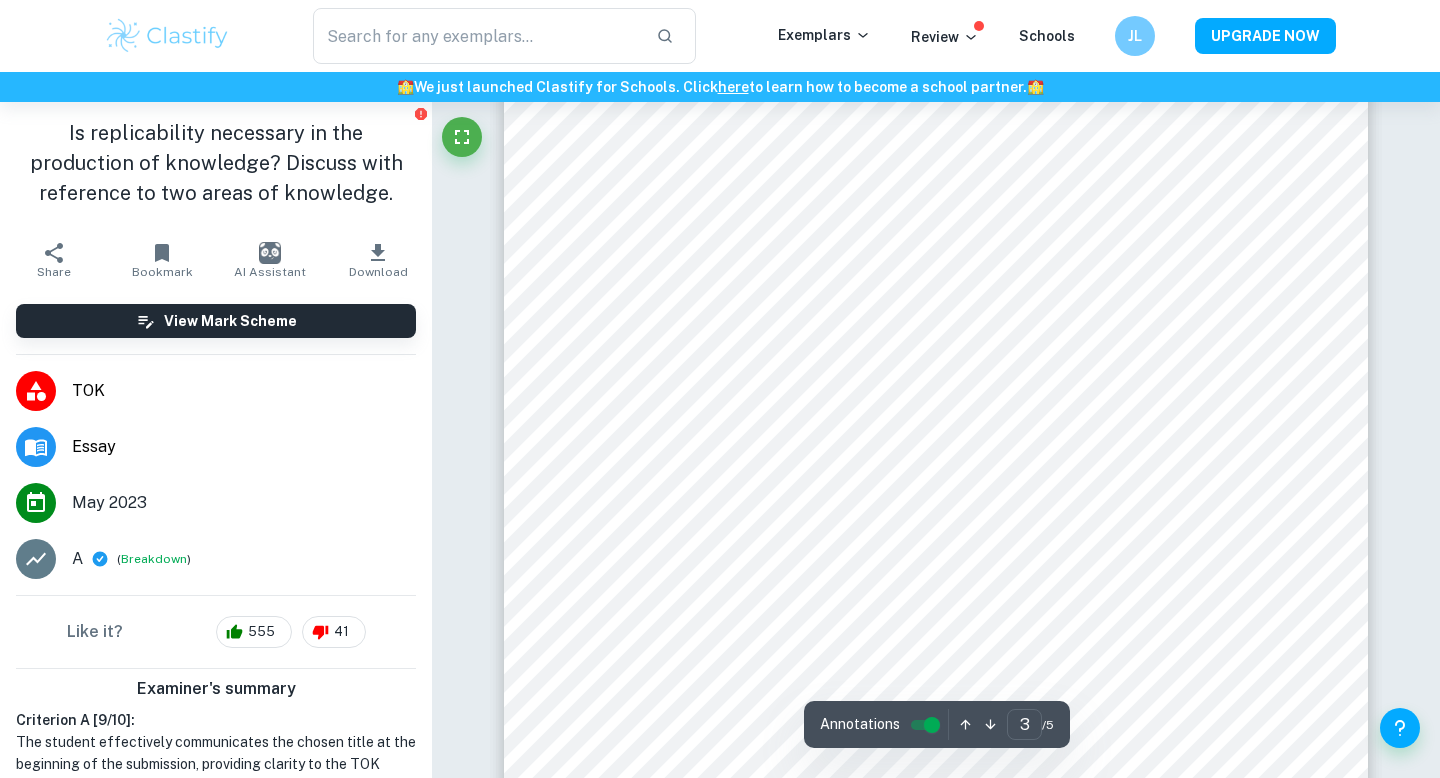 scroll, scrollTop: 3176, scrollLeft: 0, axis: vertical 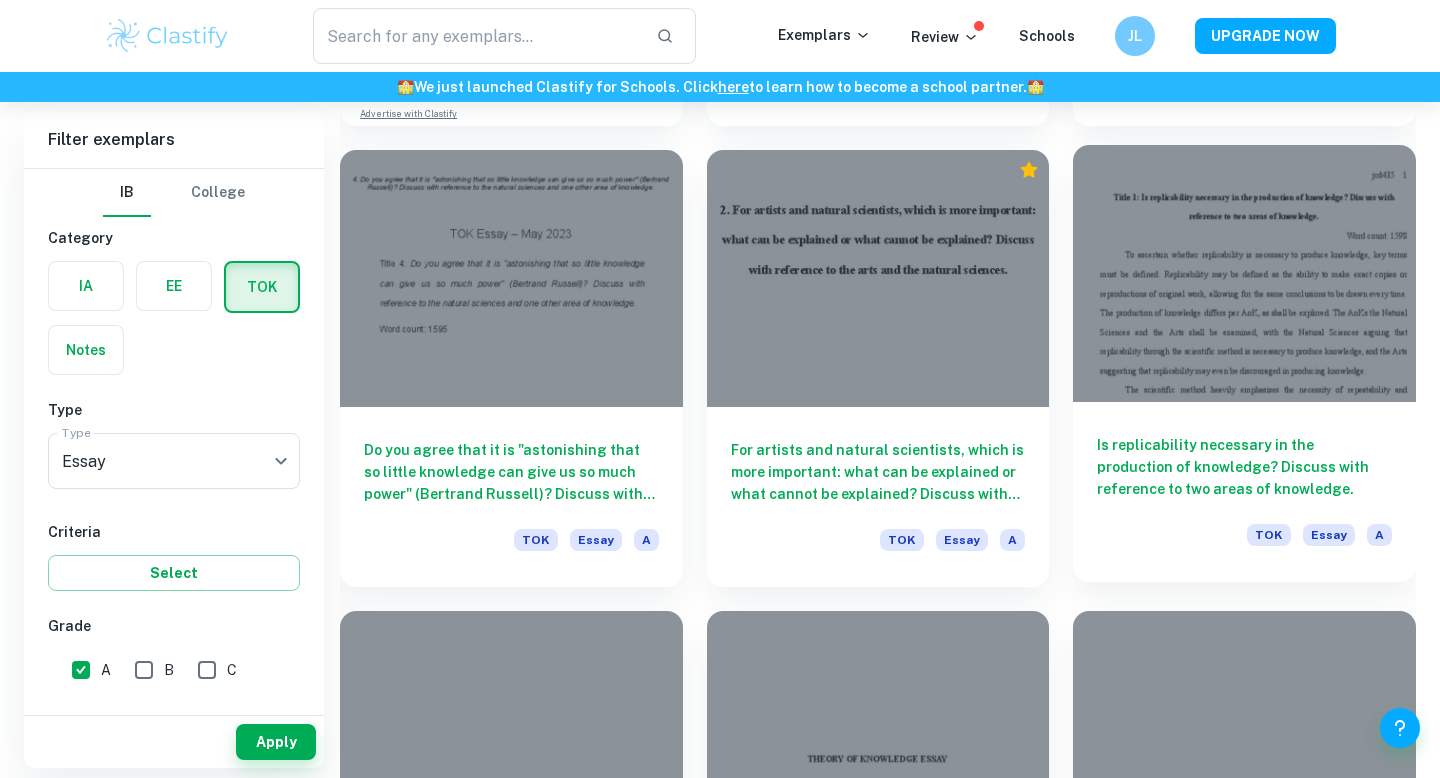 click on "Is replicability necessary in the production of knowledge? Discuss with  reference to two areas of knowledge." at bounding box center (1244, 467) 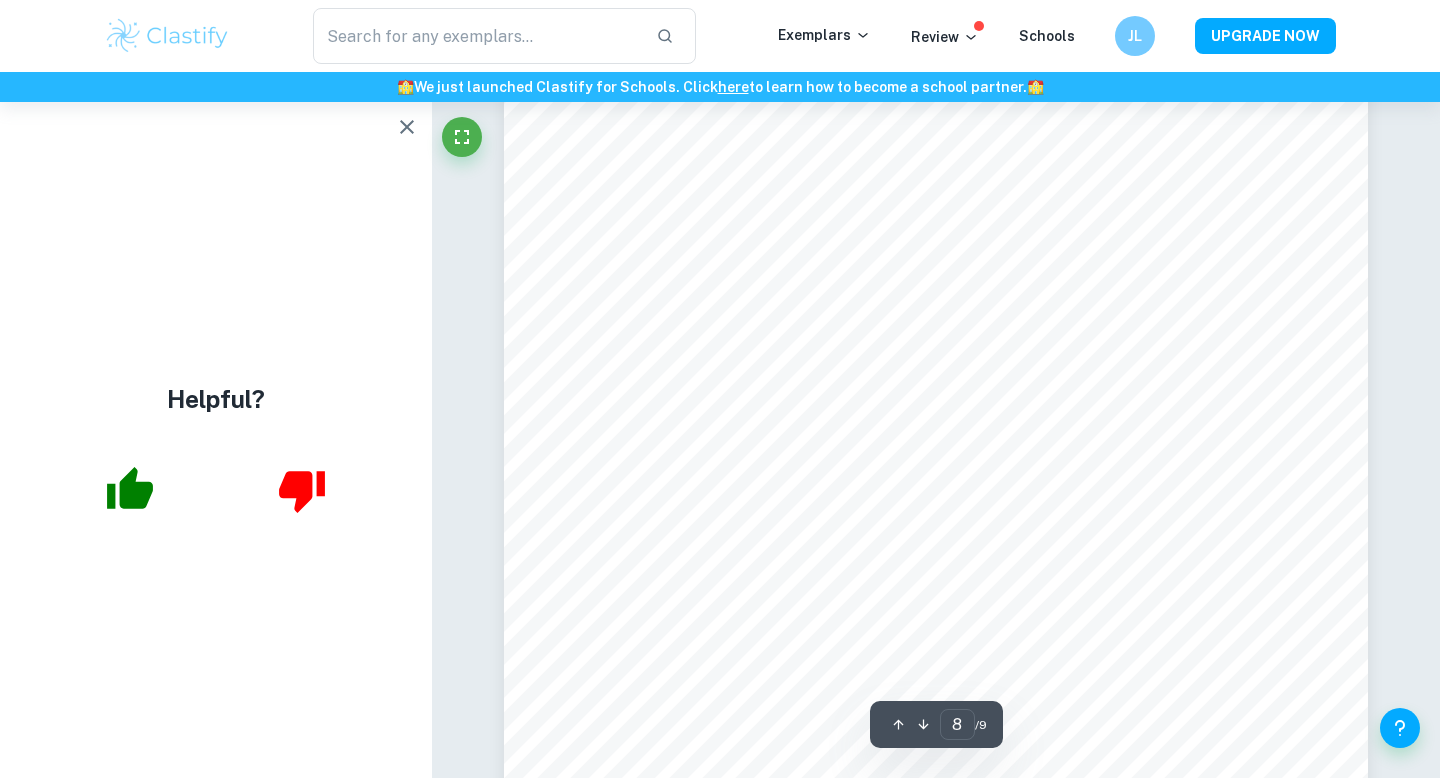 scroll, scrollTop: 8479, scrollLeft: 0, axis: vertical 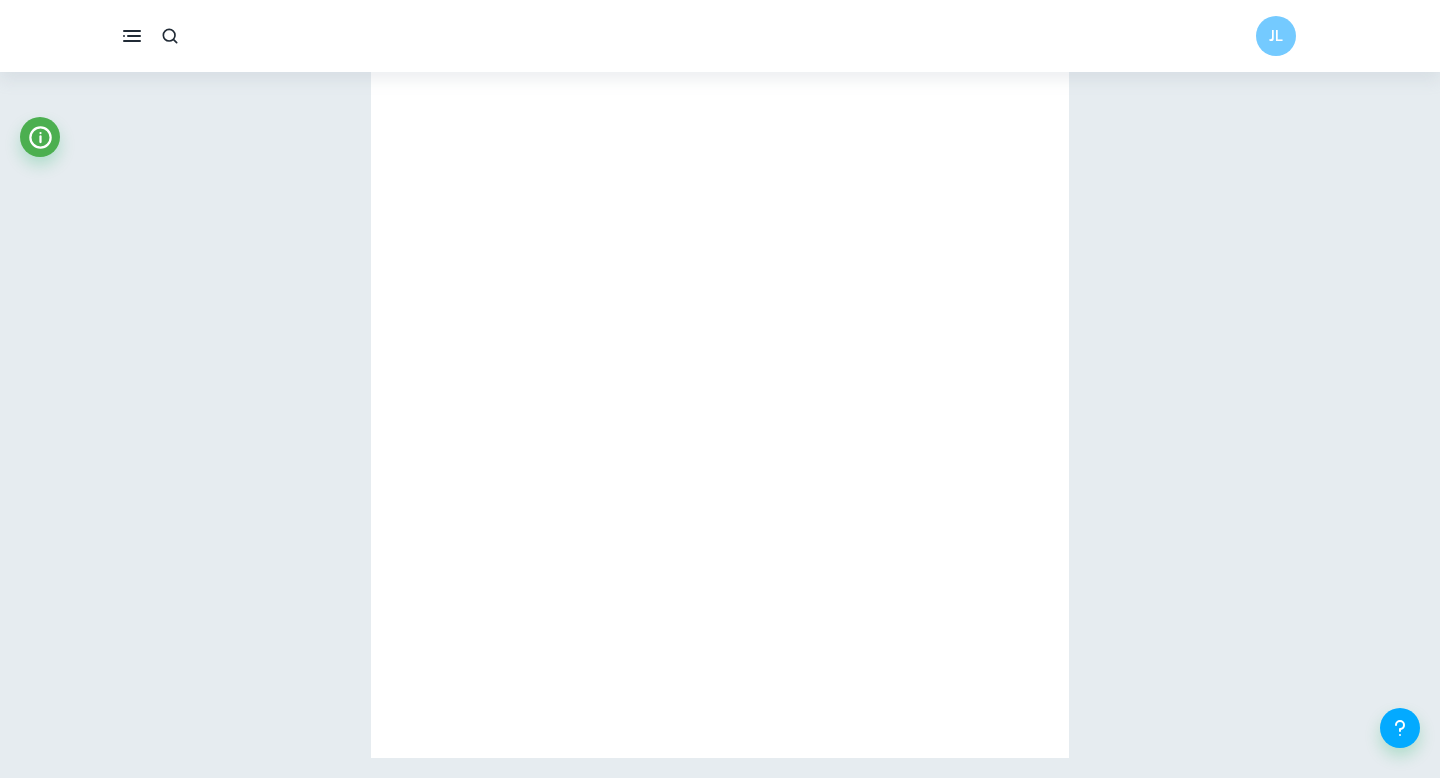 type on "2" 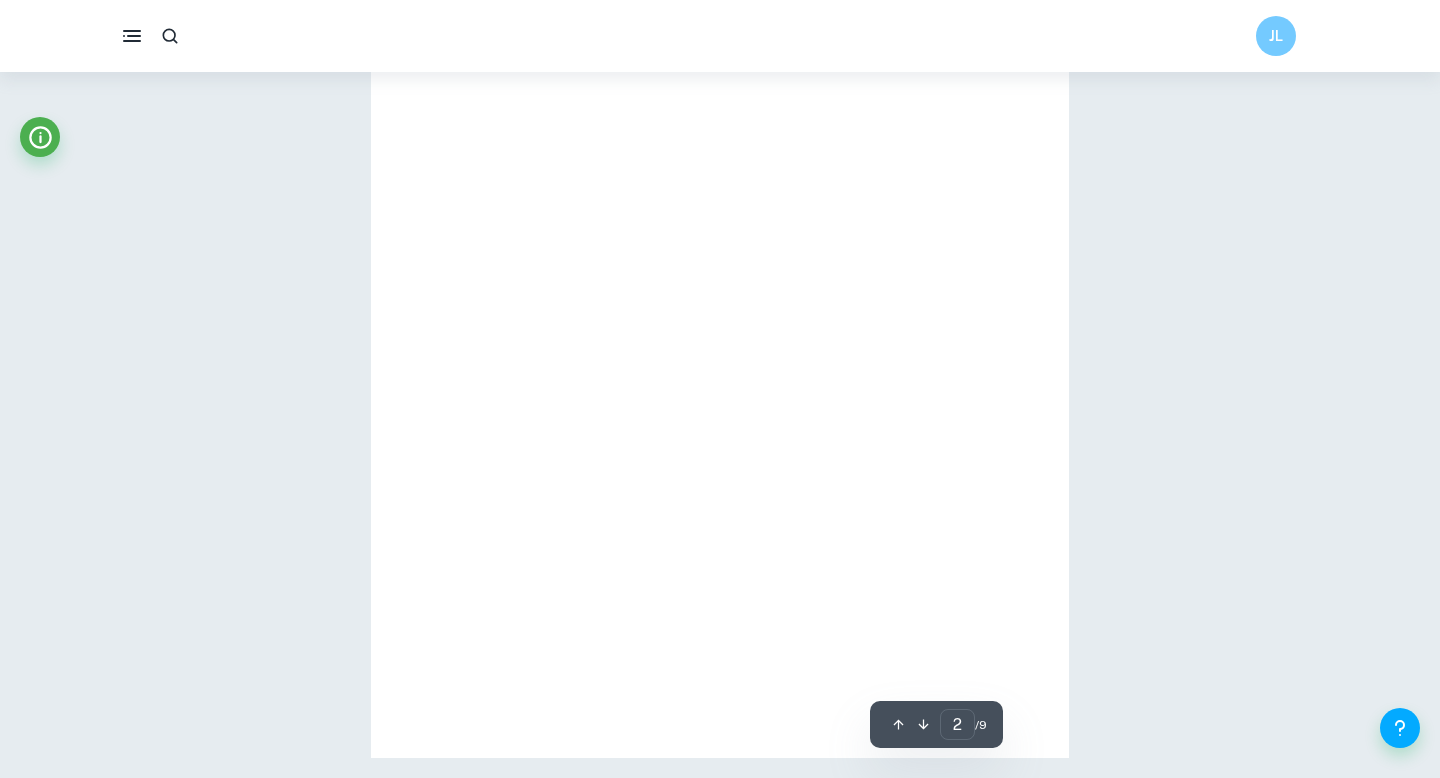 scroll, scrollTop: 1125, scrollLeft: 0, axis: vertical 